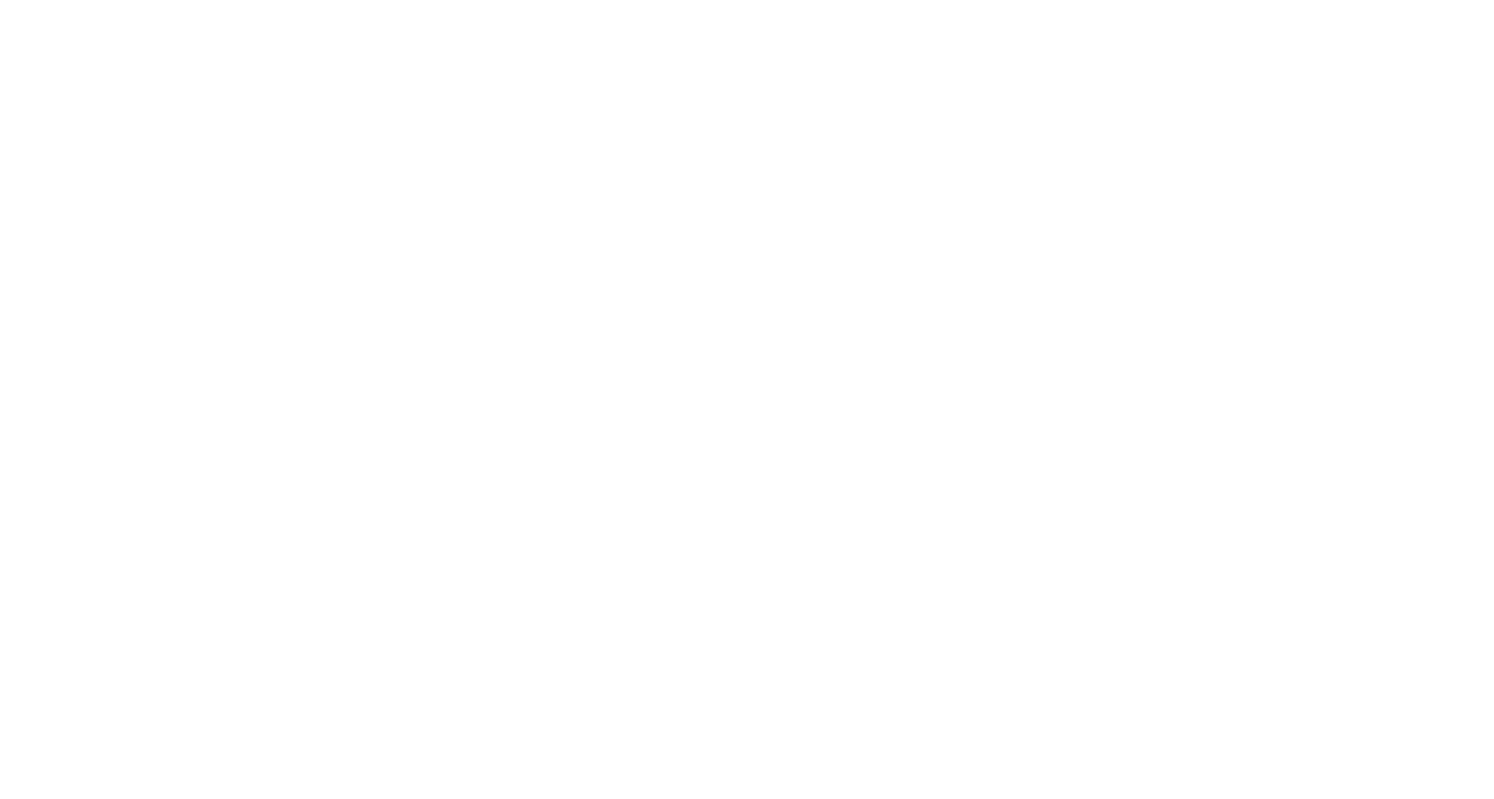 scroll, scrollTop: 0, scrollLeft: 0, axis: both 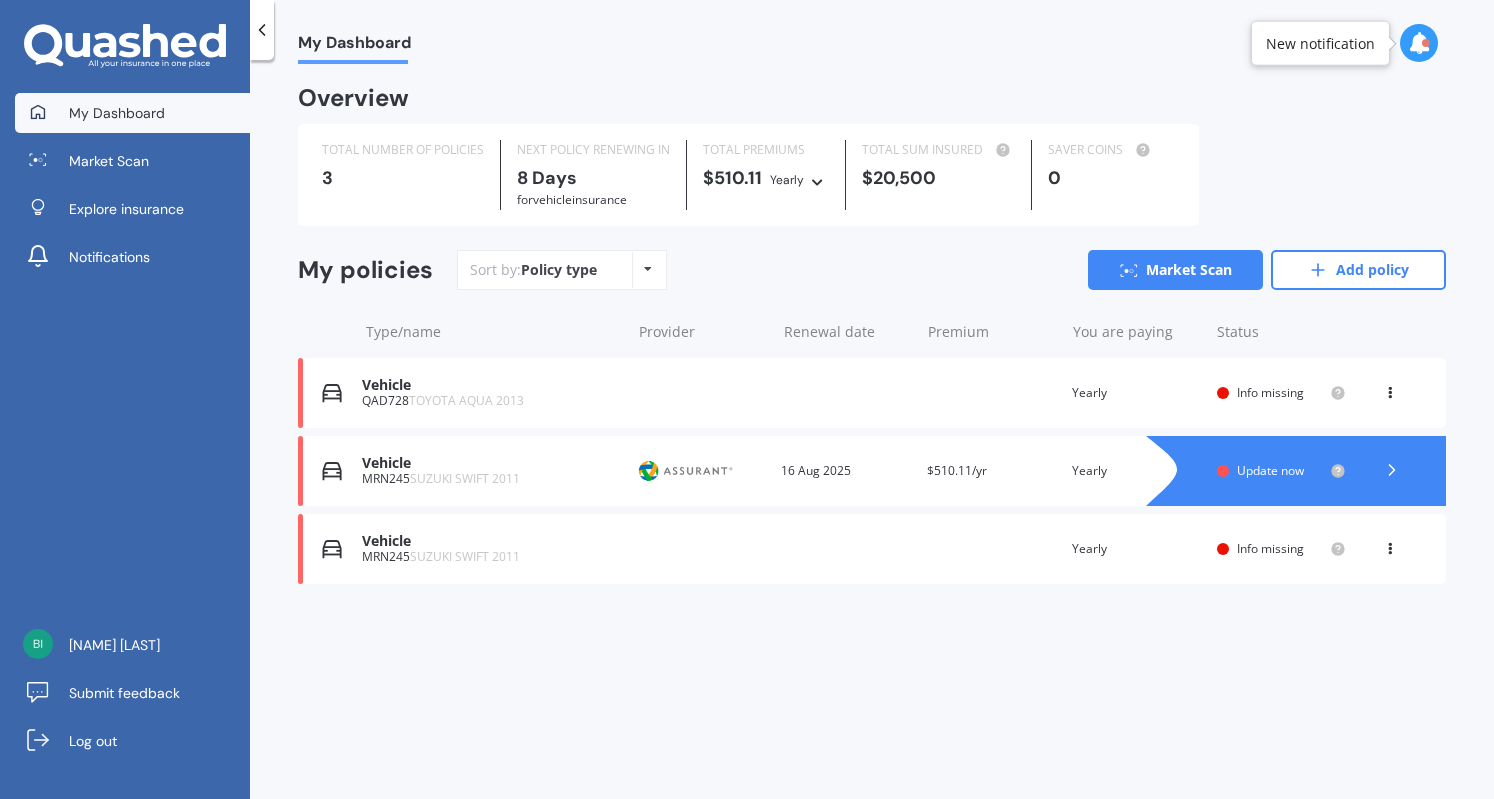 click at bounding box center (1392, 471) 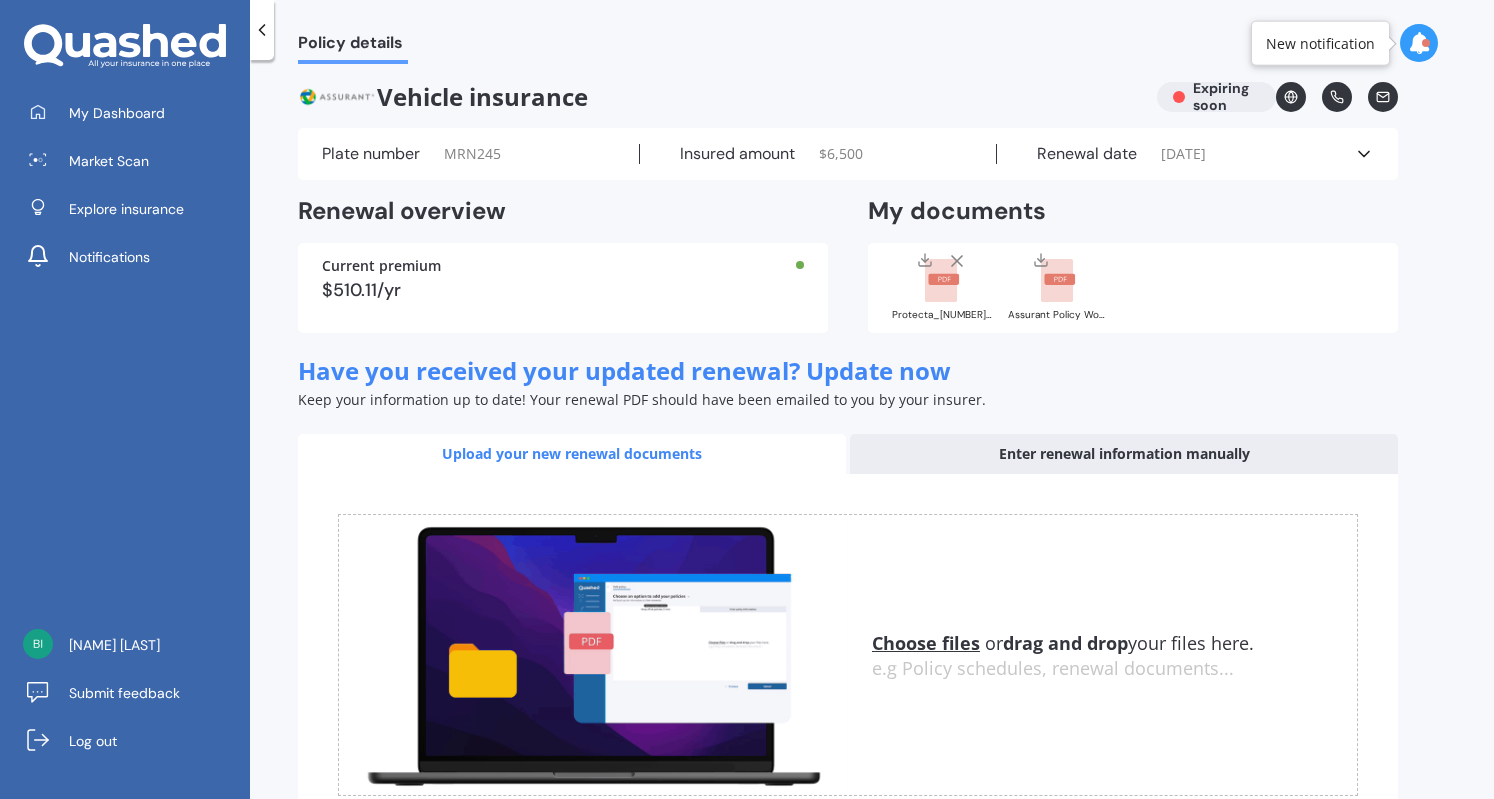 scroll, scrollTop: 0, scrollLeft: 0, axis: both 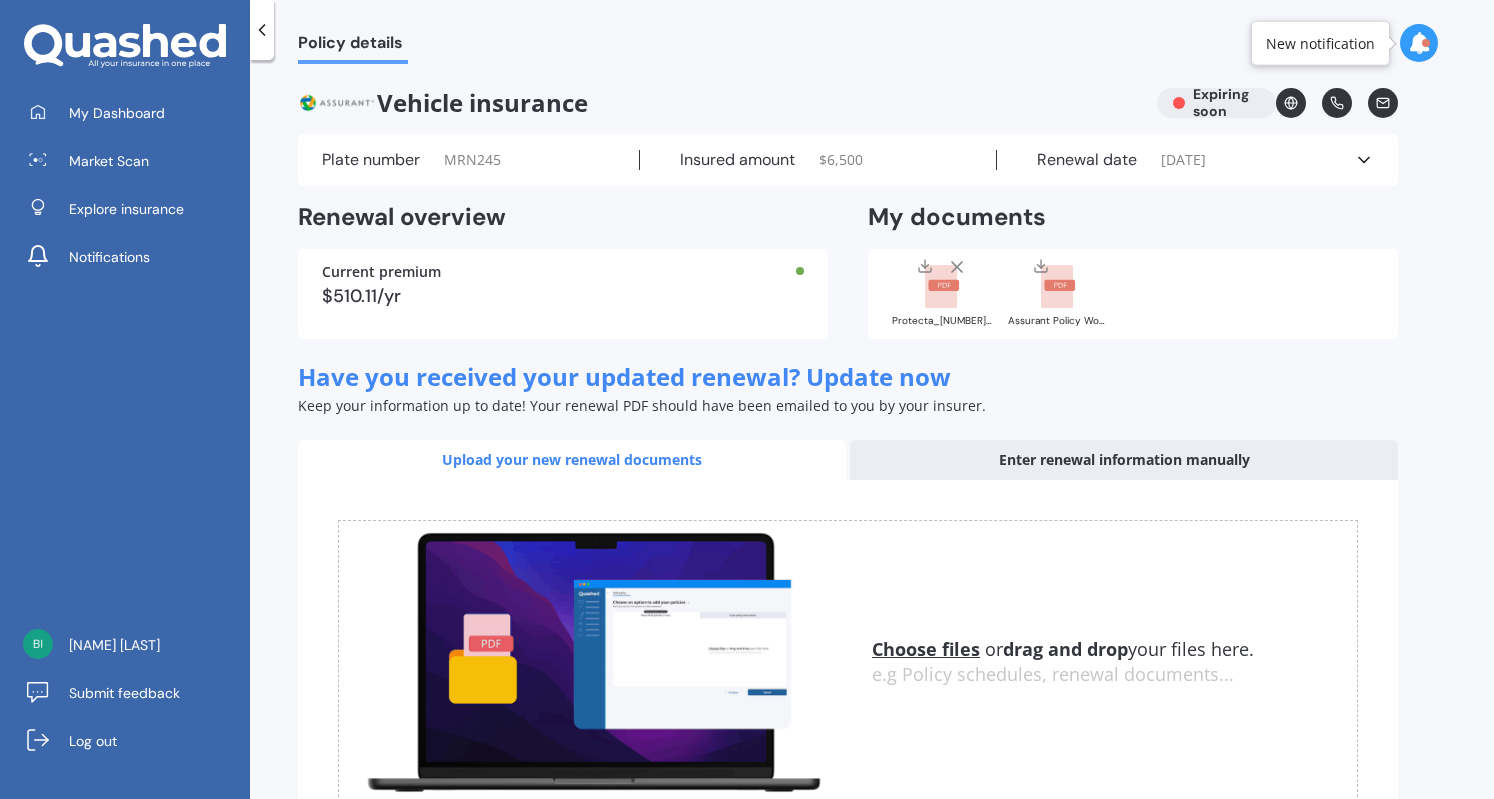 click 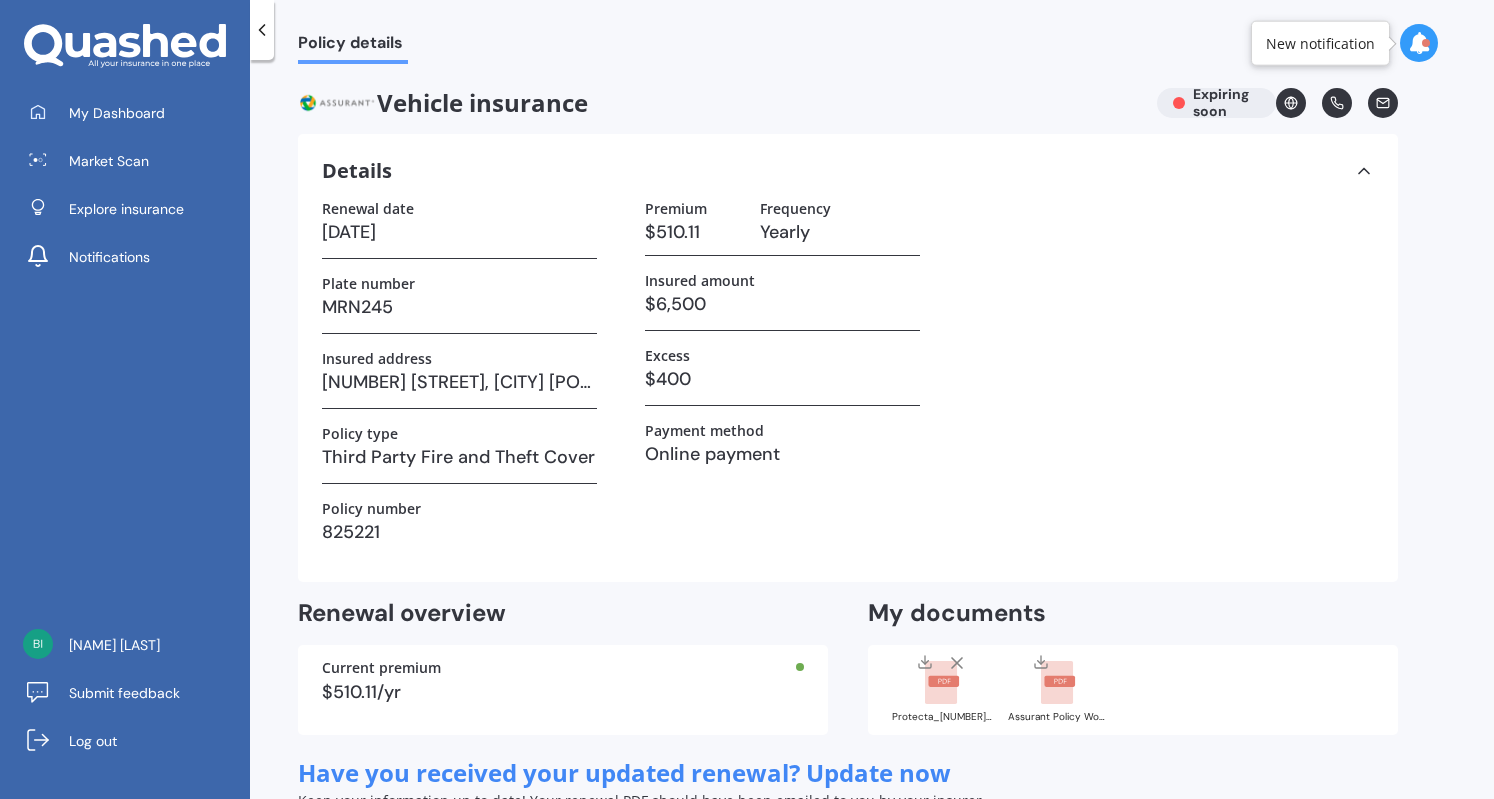 click on "Details" at bounding box center [848, 171] 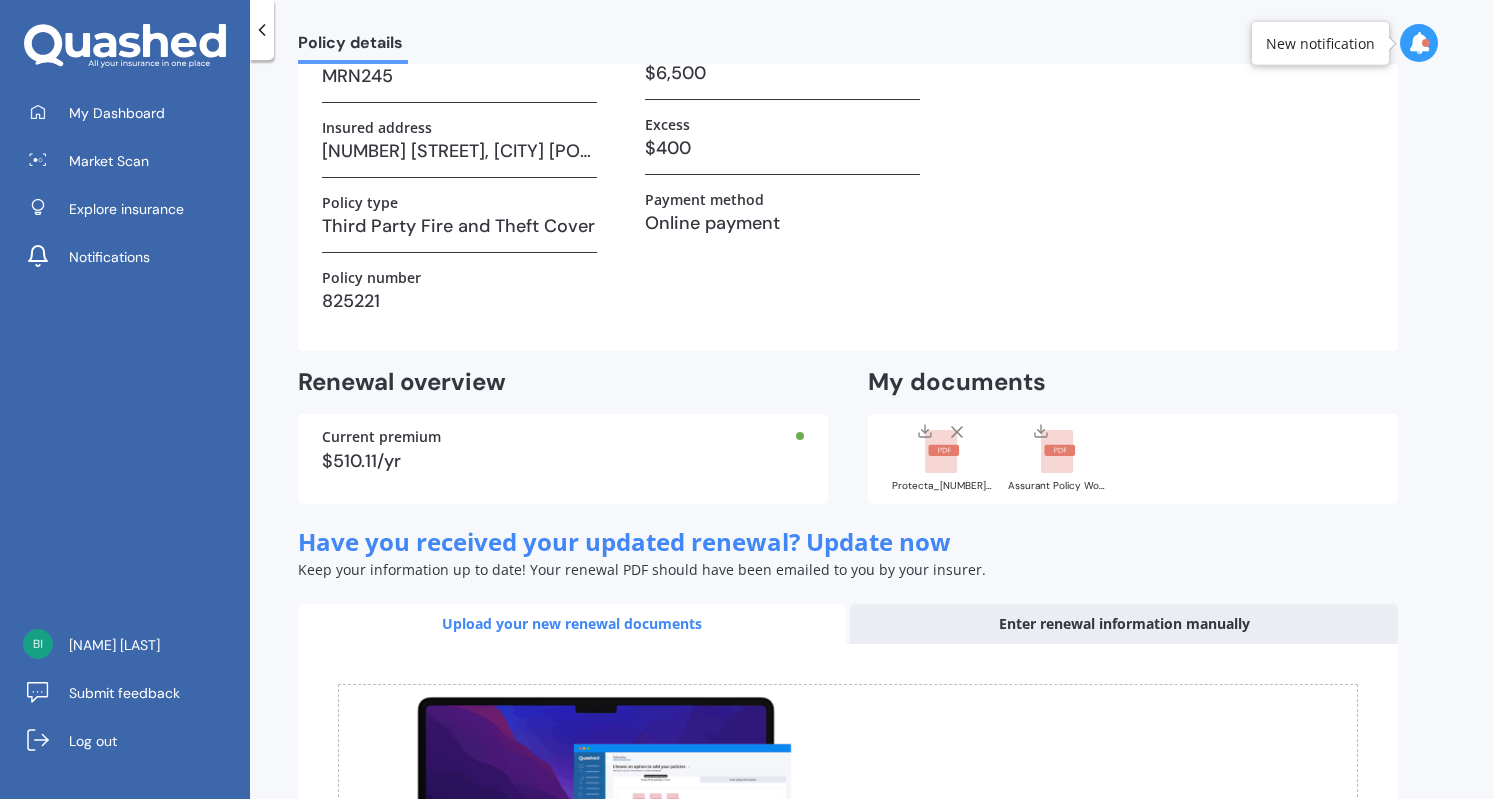 scroll, scrollTop: 0, scrollLeft: 0, axis: both 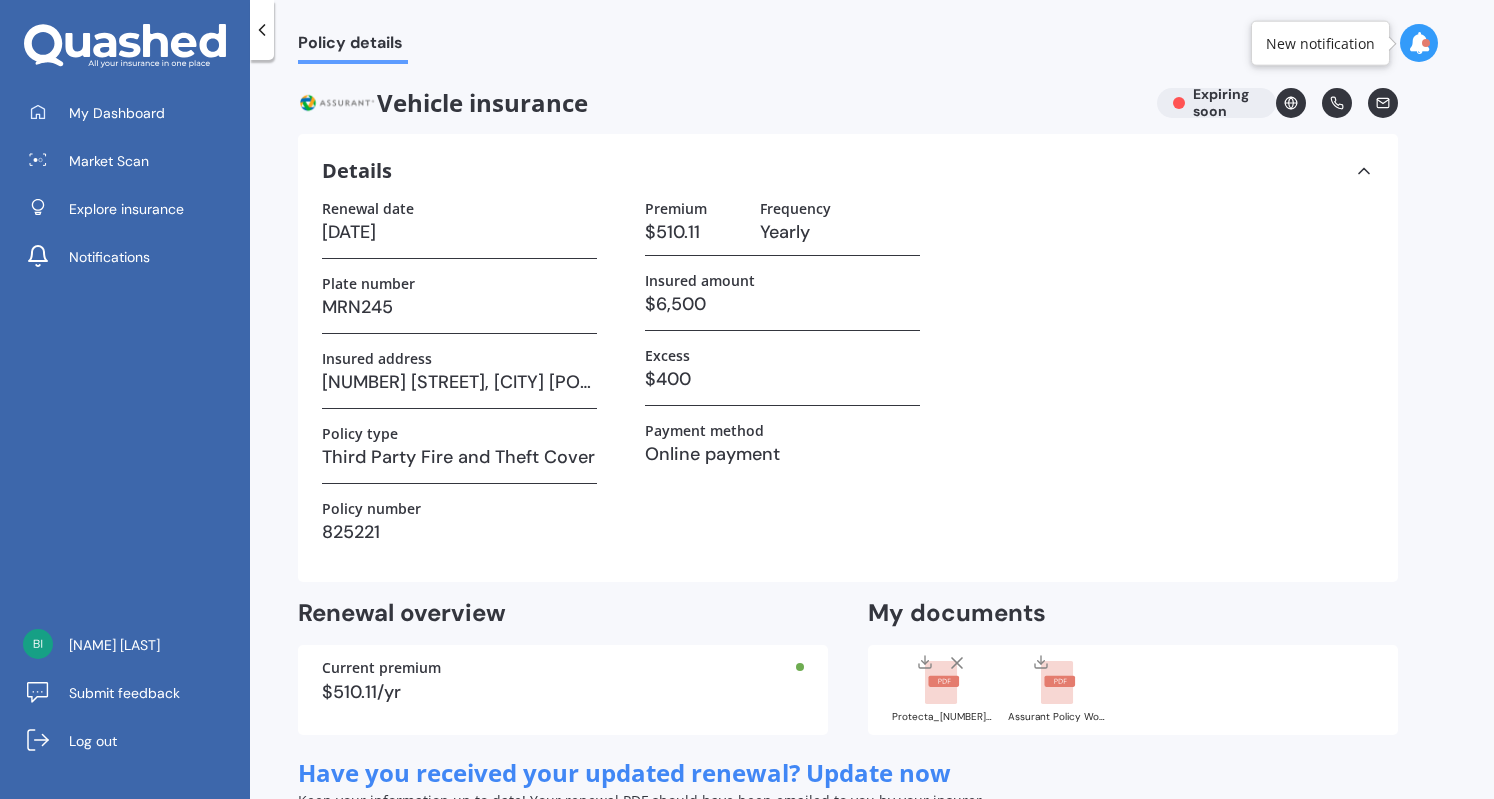 click 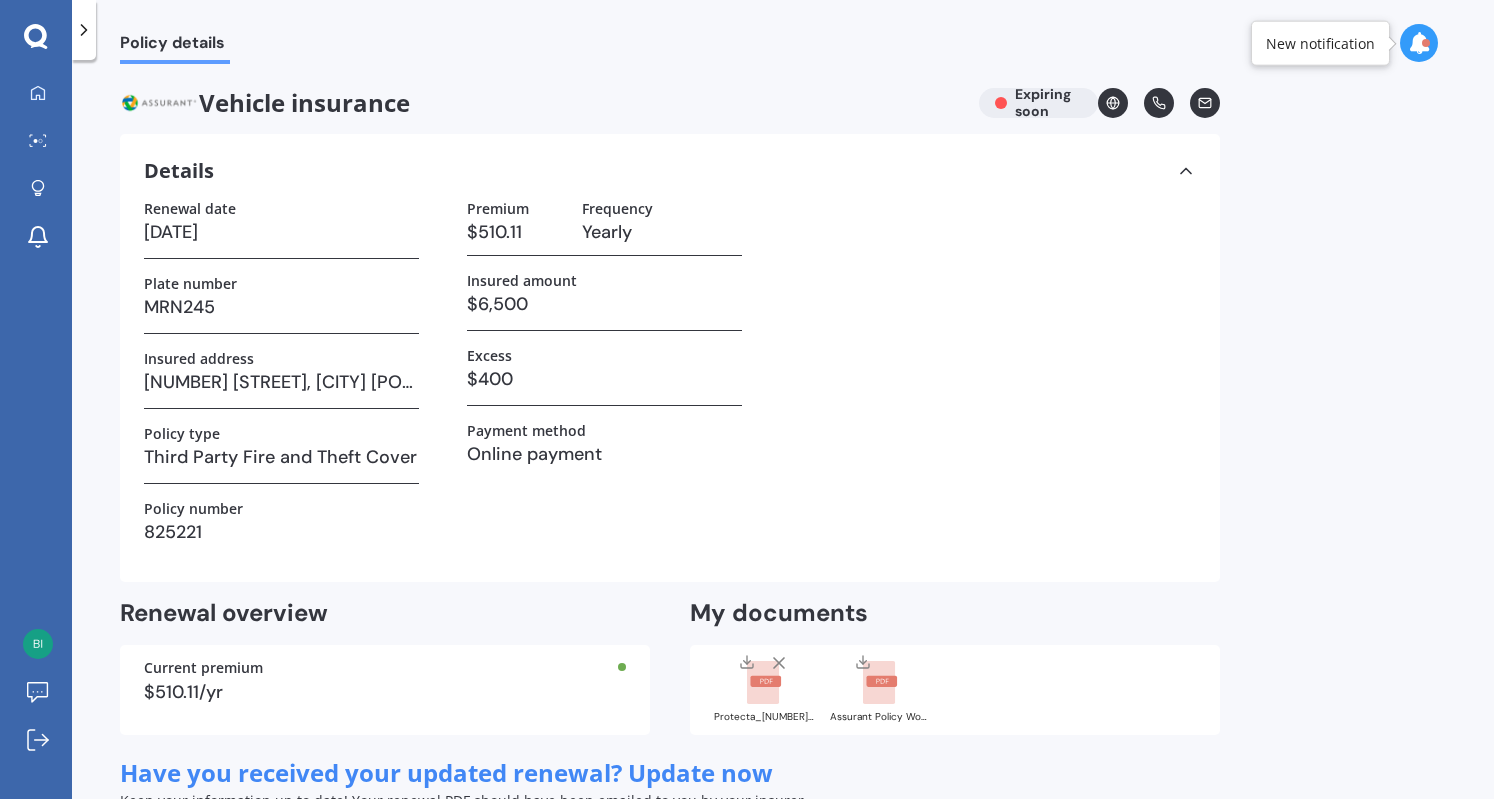click on "Policy details" at bounding box center (783, 32) 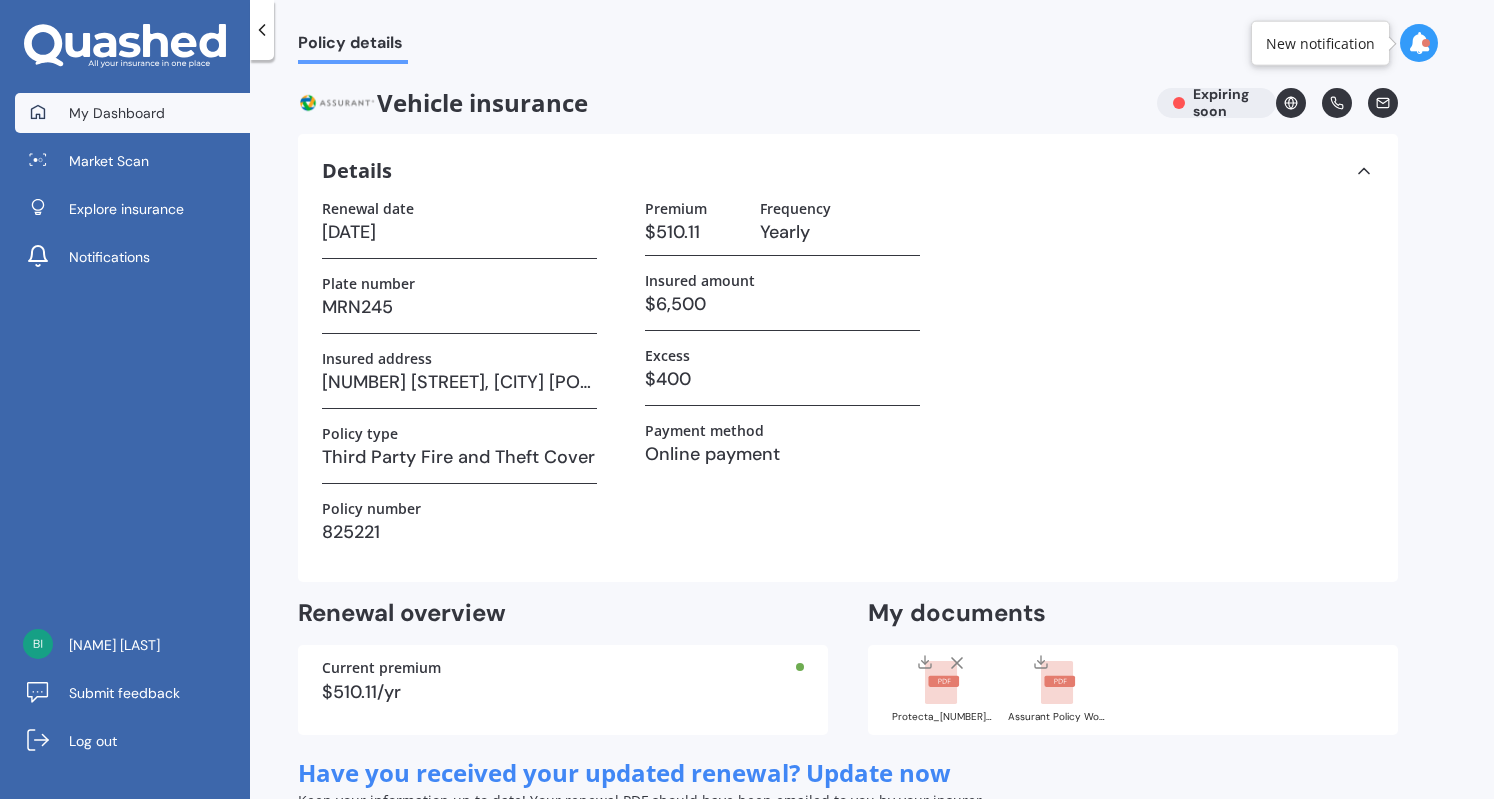 click on "My Dashboard" at bounding box center [117, 113] 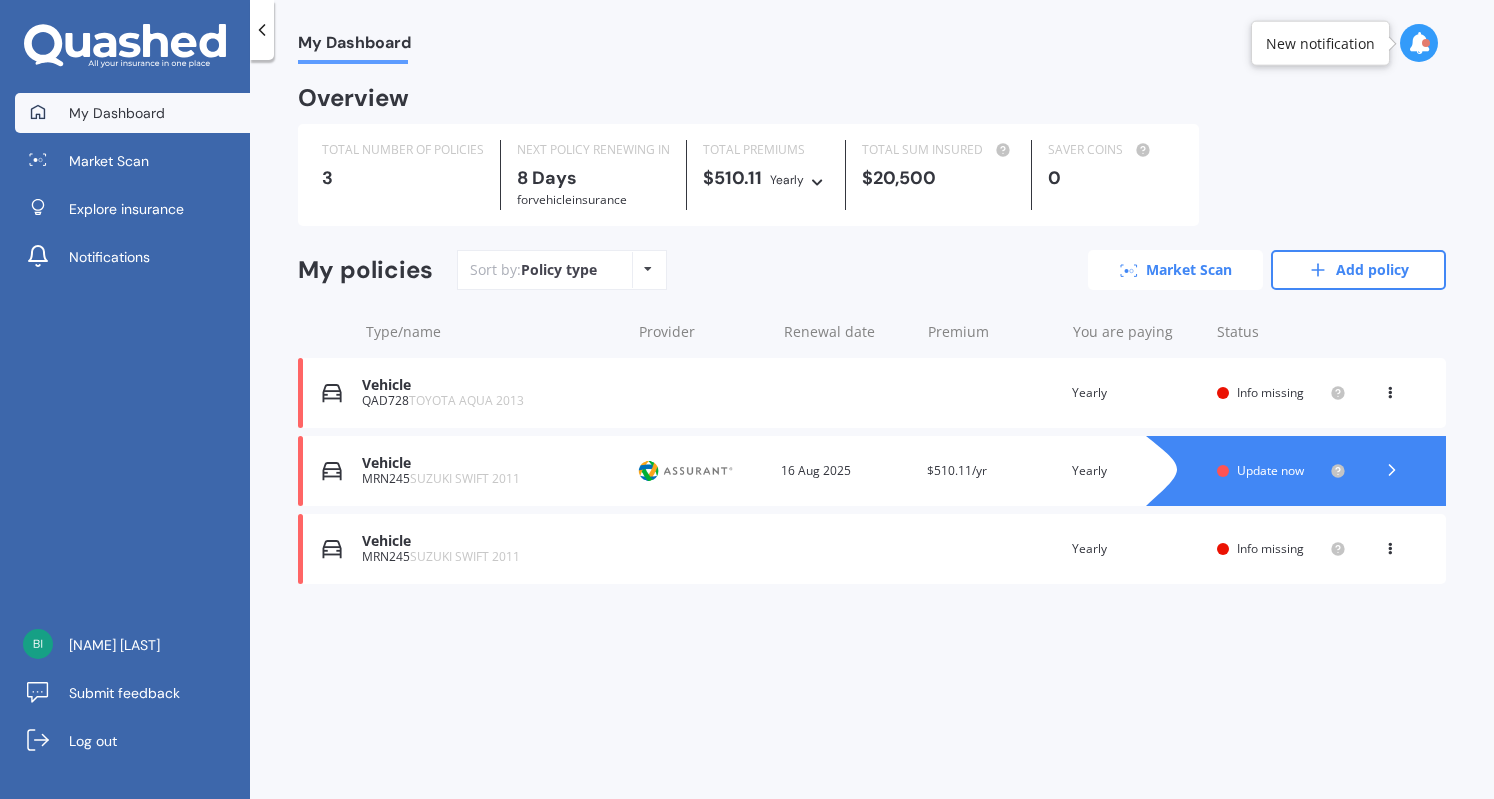click on "Market Scan" at bounding box center [1175, 270] 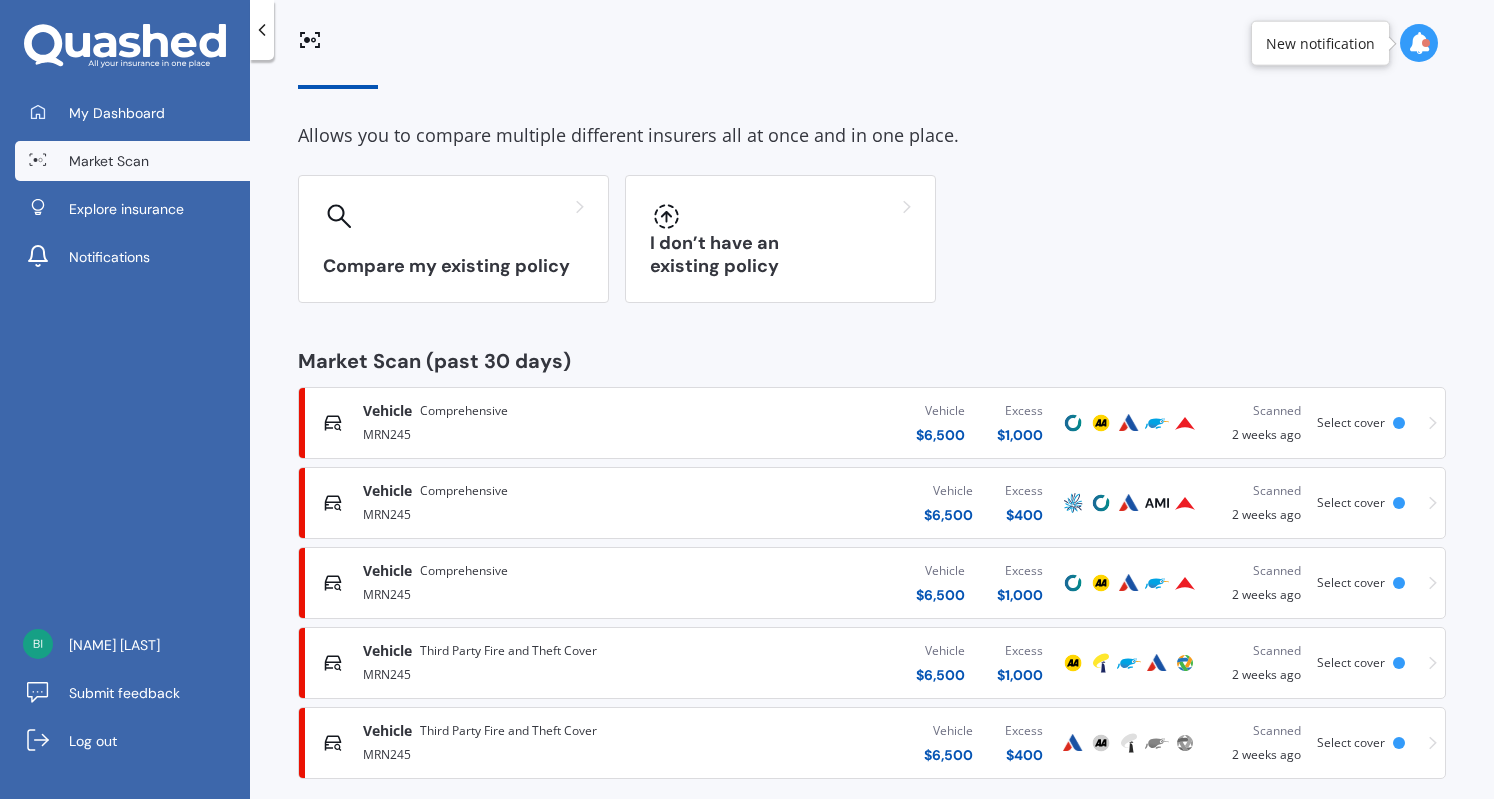 scroll, scrollTop: 80, scrollLeft: 0, axis: vertical 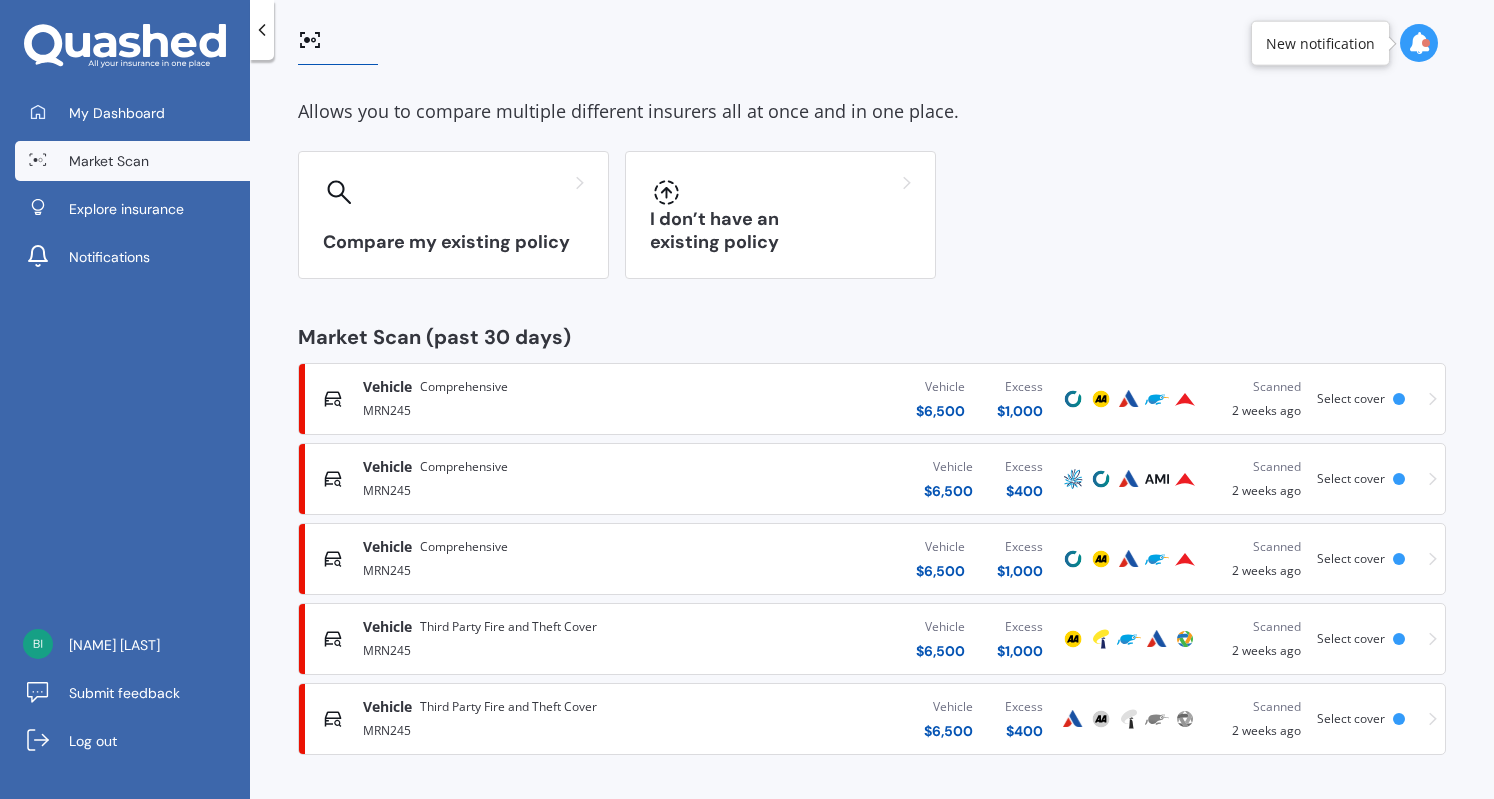 click on "Select cover" at bounding box center (1351, 478) 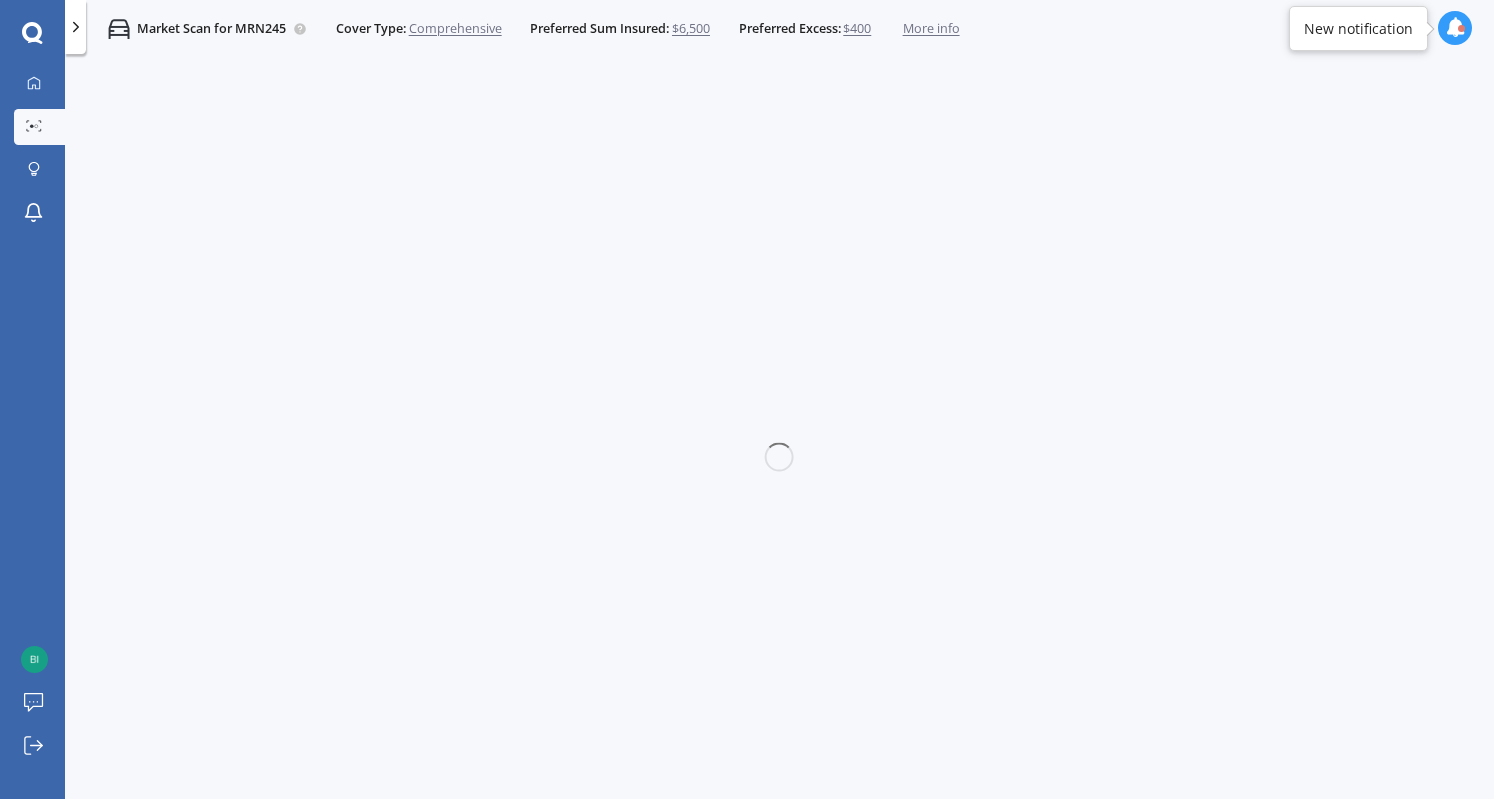 scroll, scrollTop: 0, scrollLeft: 0, axis: both 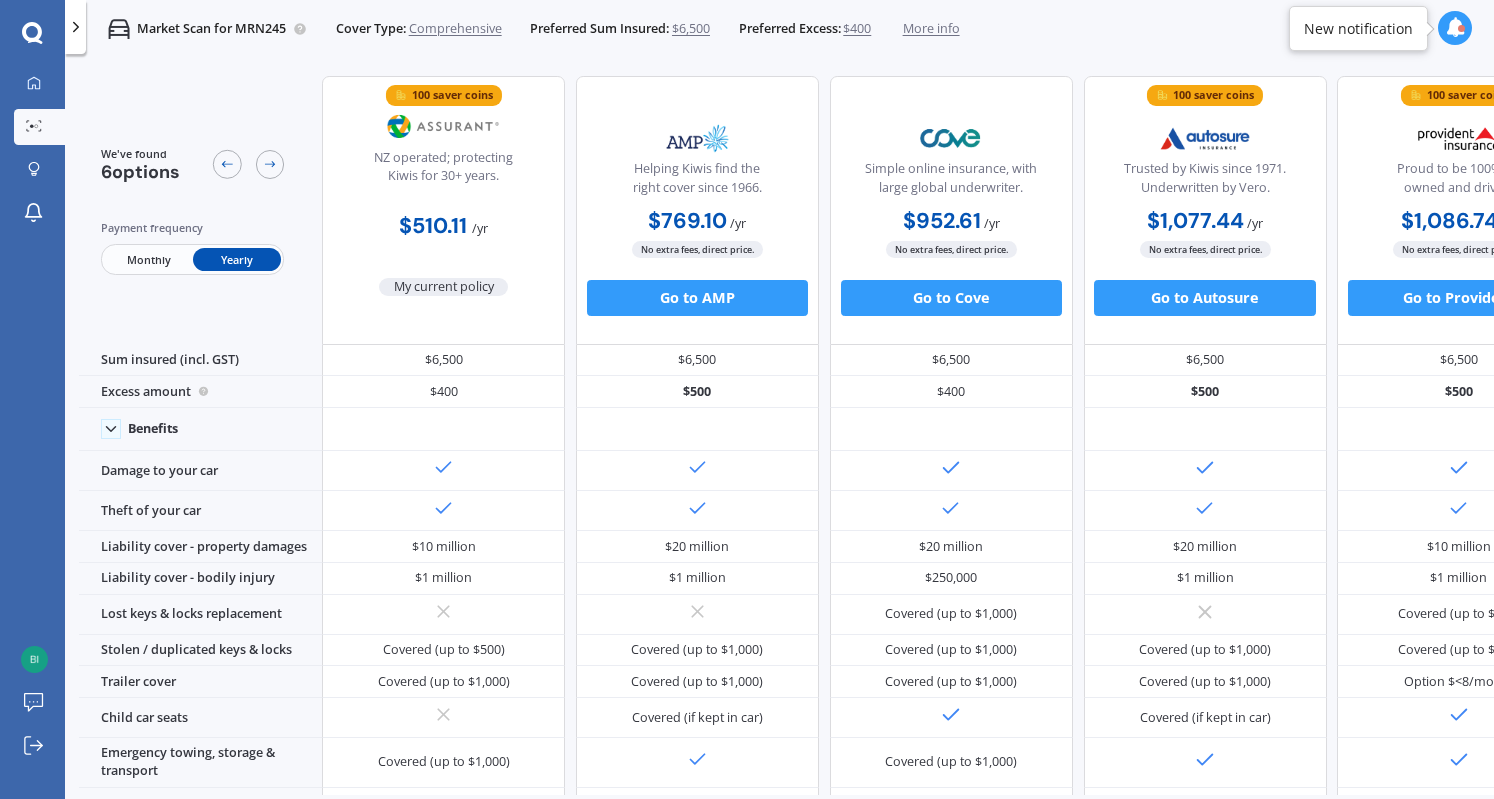 click on "Market Scan for MRN245  Cover Type:   Comprehensive Preferred Sum Insured:   $6,500 Preferred Excess:   $400 More info" at bounding box center [522, 29] 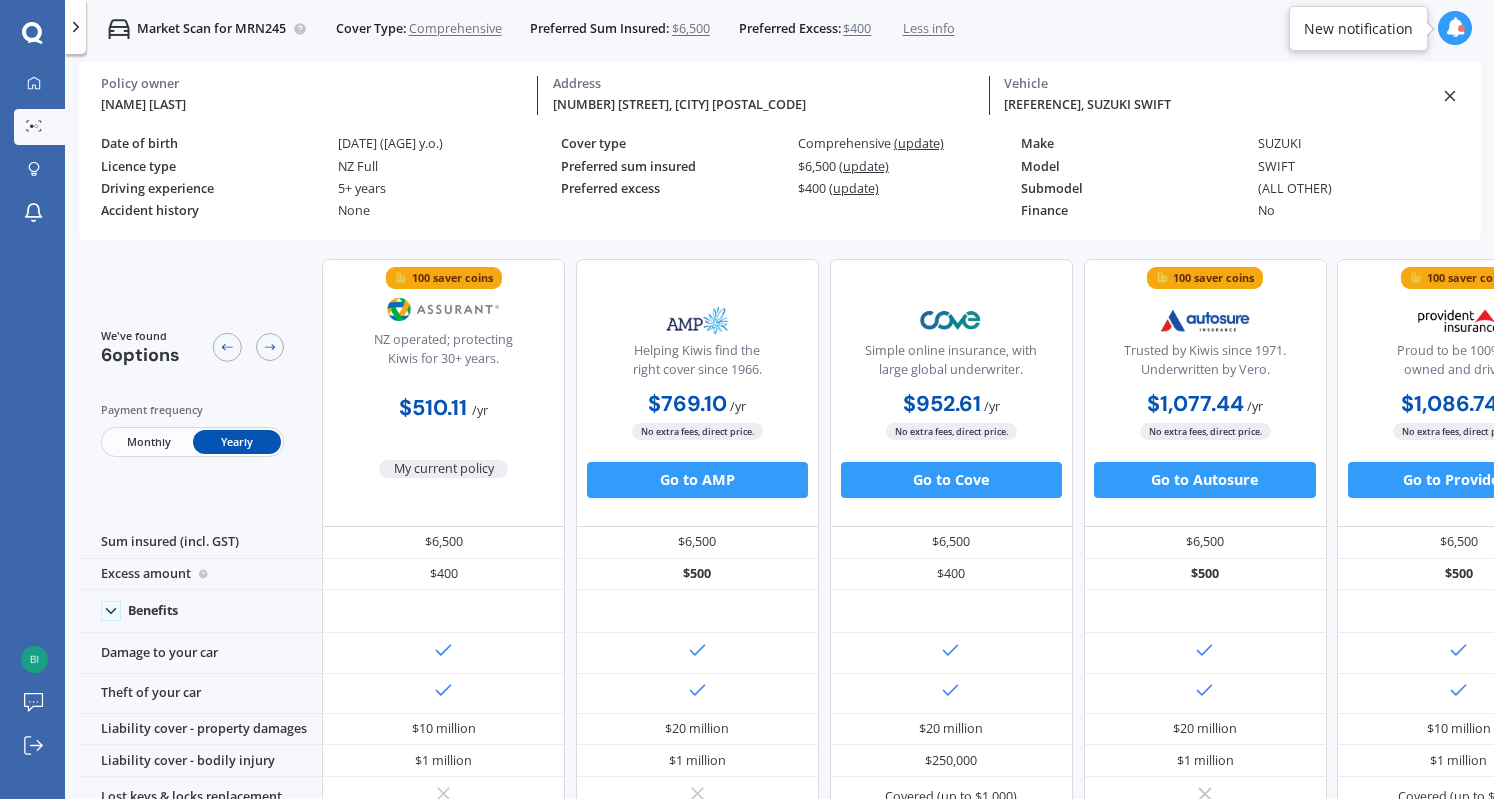 click on "Less info" at bounding box center [929, 29] 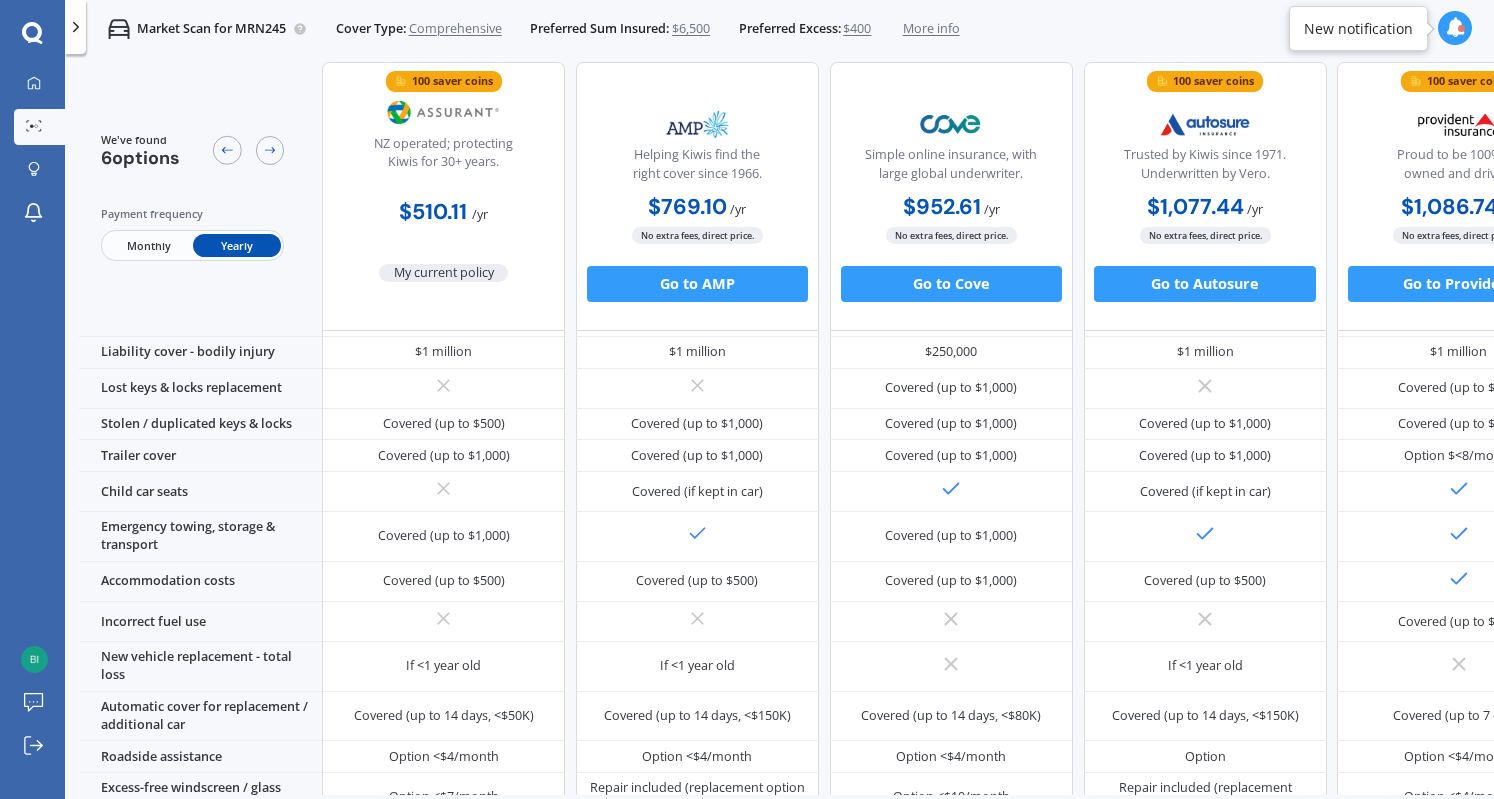 scroll, scrollTop: 0, scrollLeft: 0, axis: both 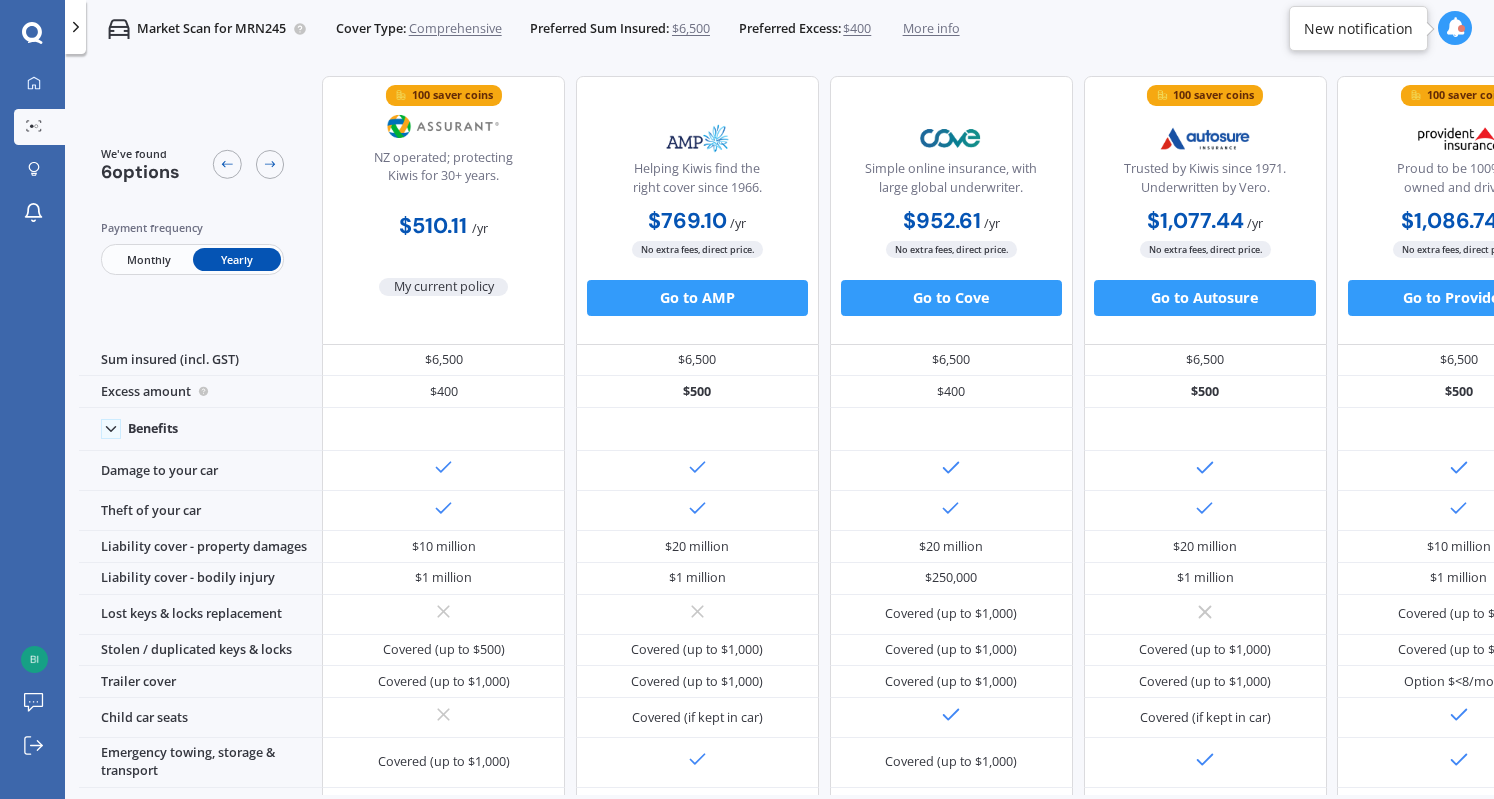 click on "$6,500" at bounding box center (691, 29) 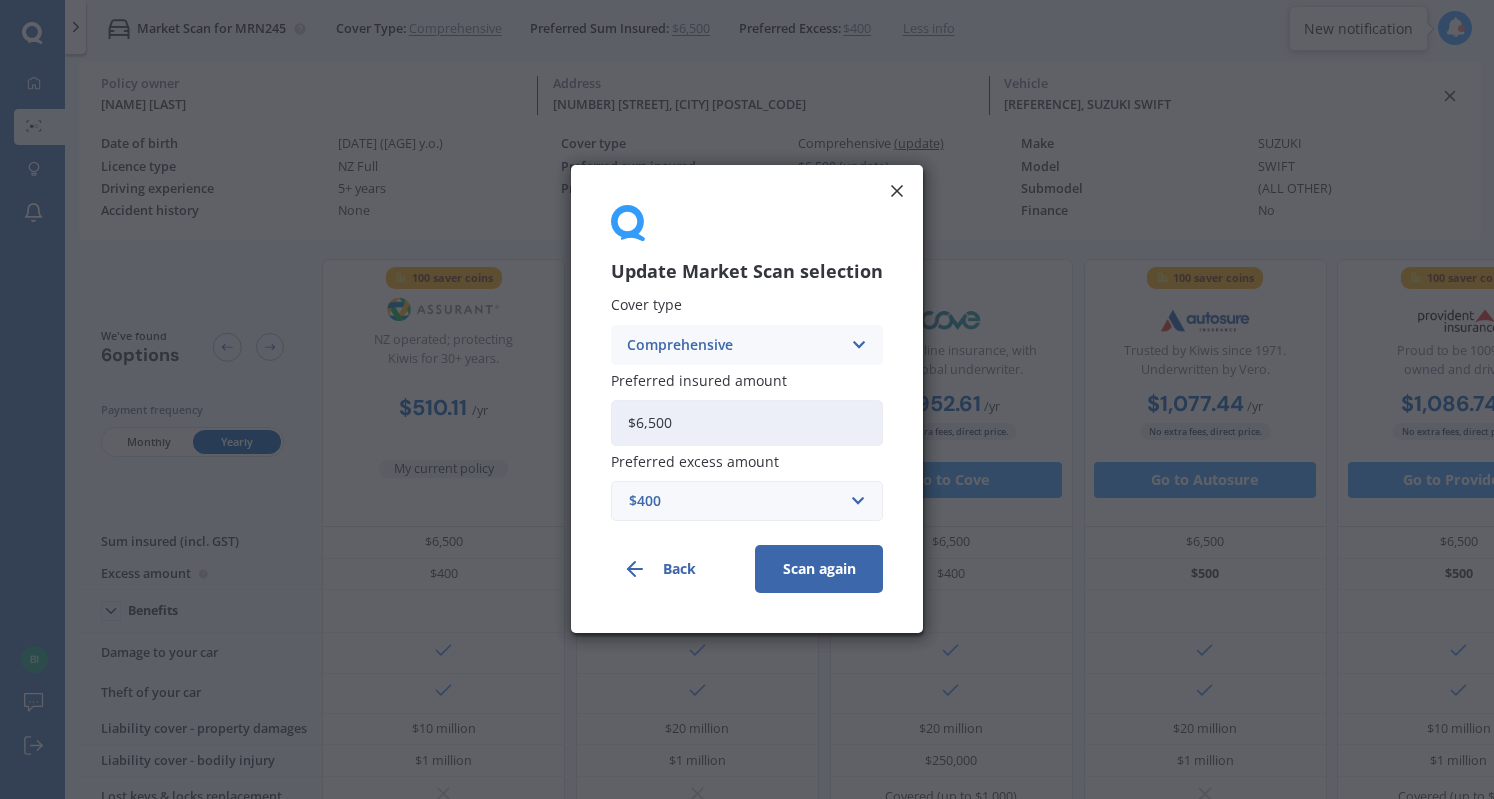 click on "$6,500" at bounding box center [747, 423] 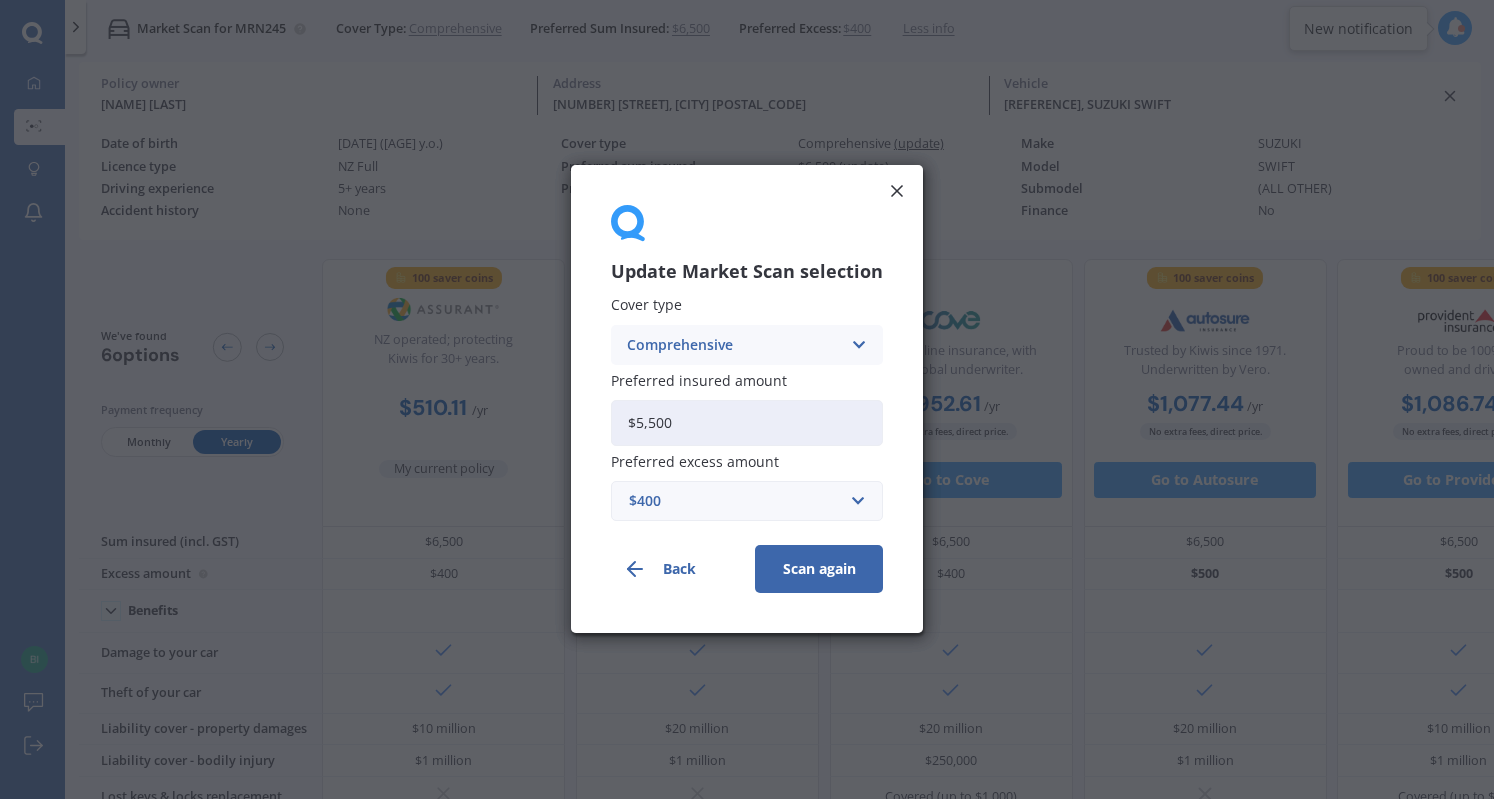 type on "$5,500" 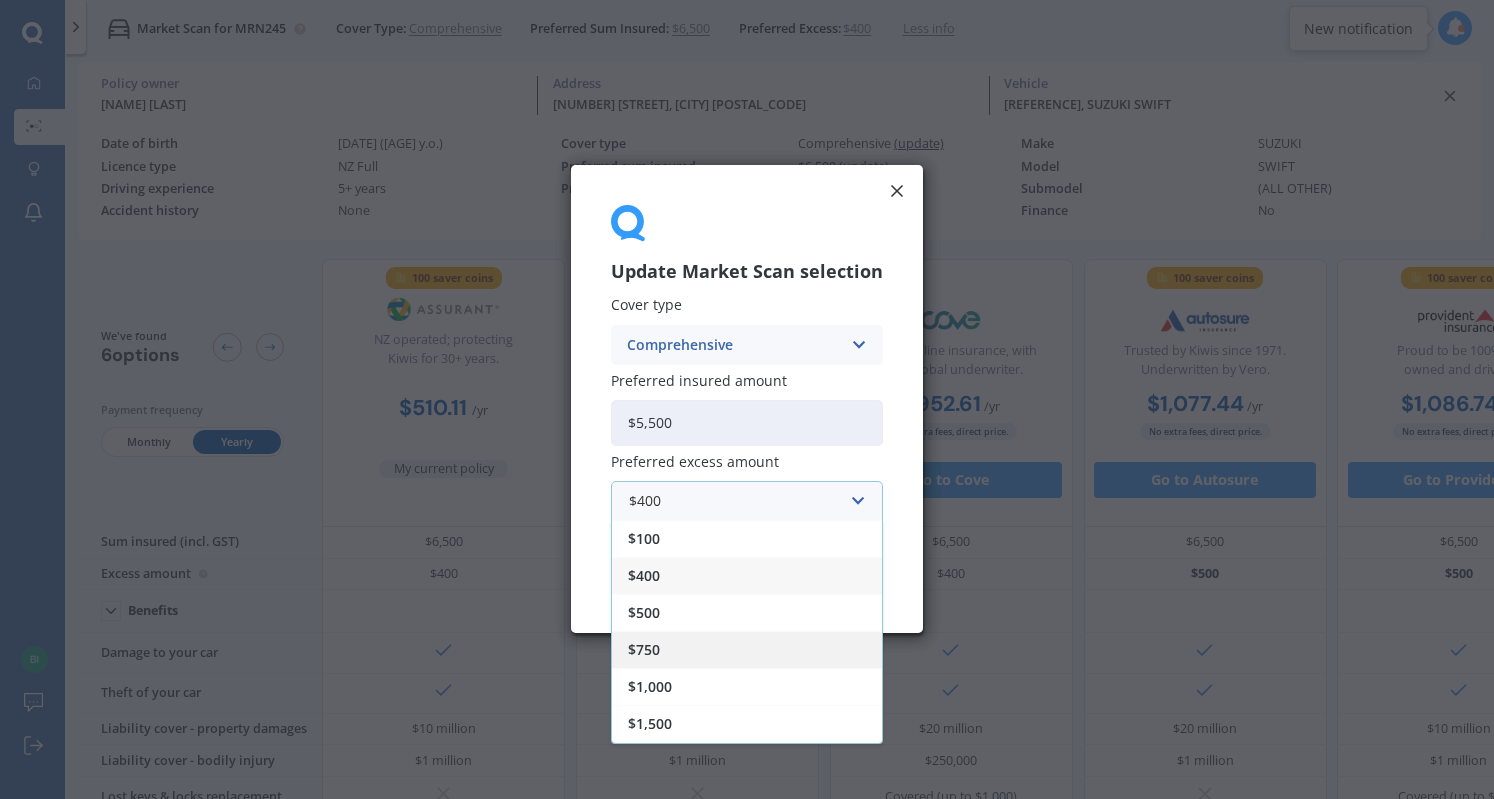 click on "$750" at bounding box center (747, 650) 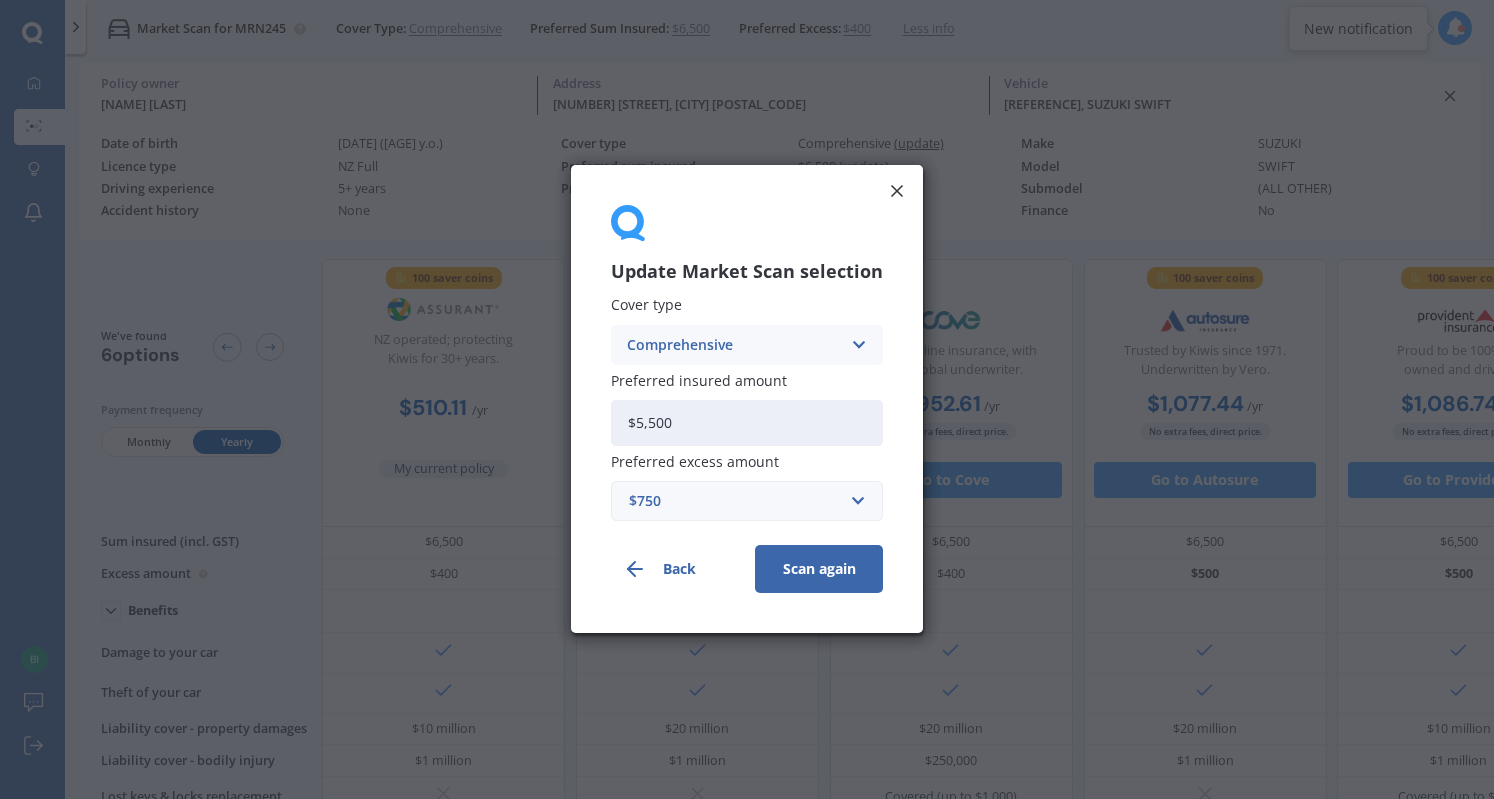 click on "Scan again" at bounding box center (819, 570) 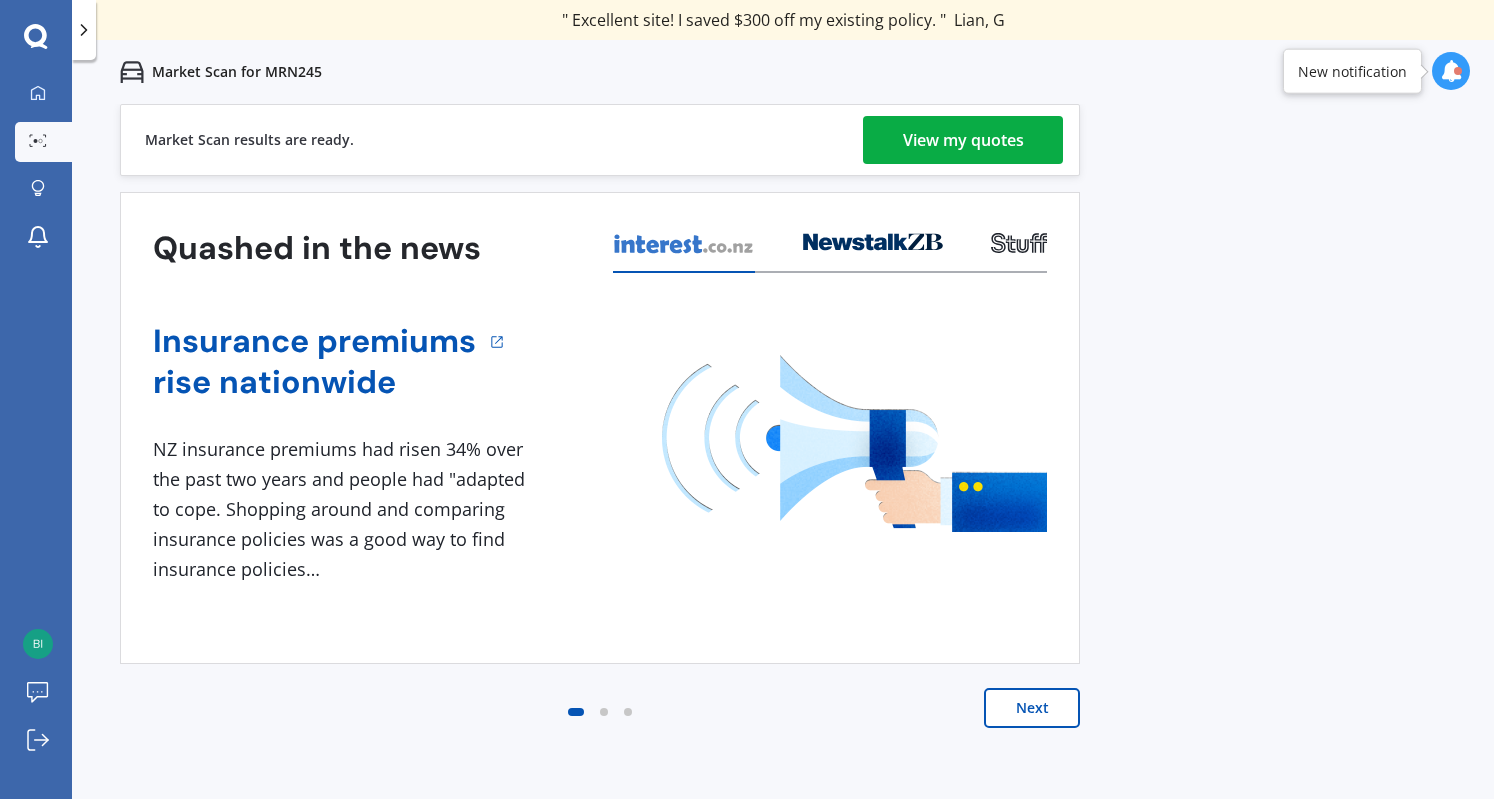 click on "View my quotes" at bounding box center [963, 140] 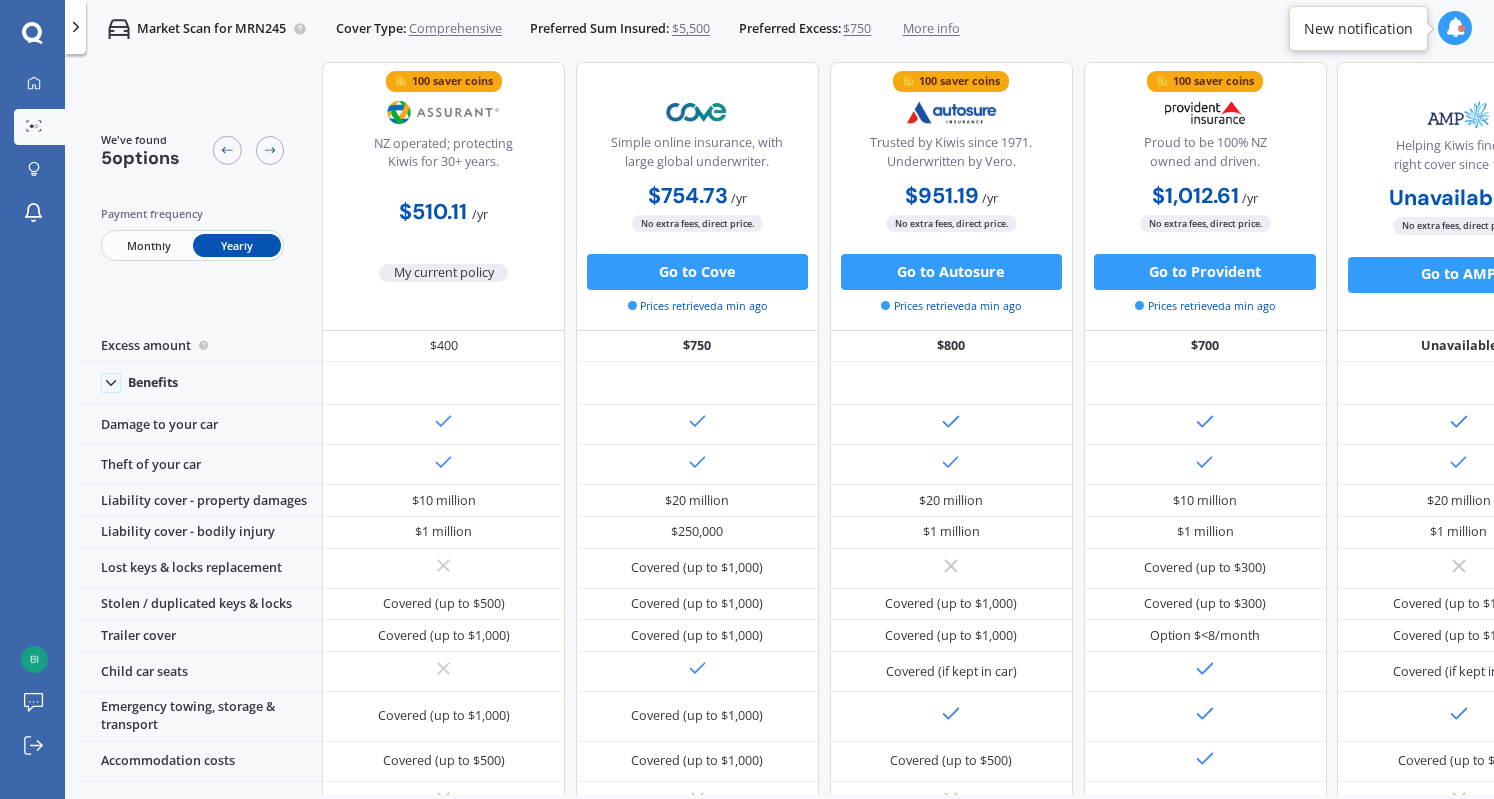 scroll, scrollTop: 0, scrollLeft: 0, axis: both 